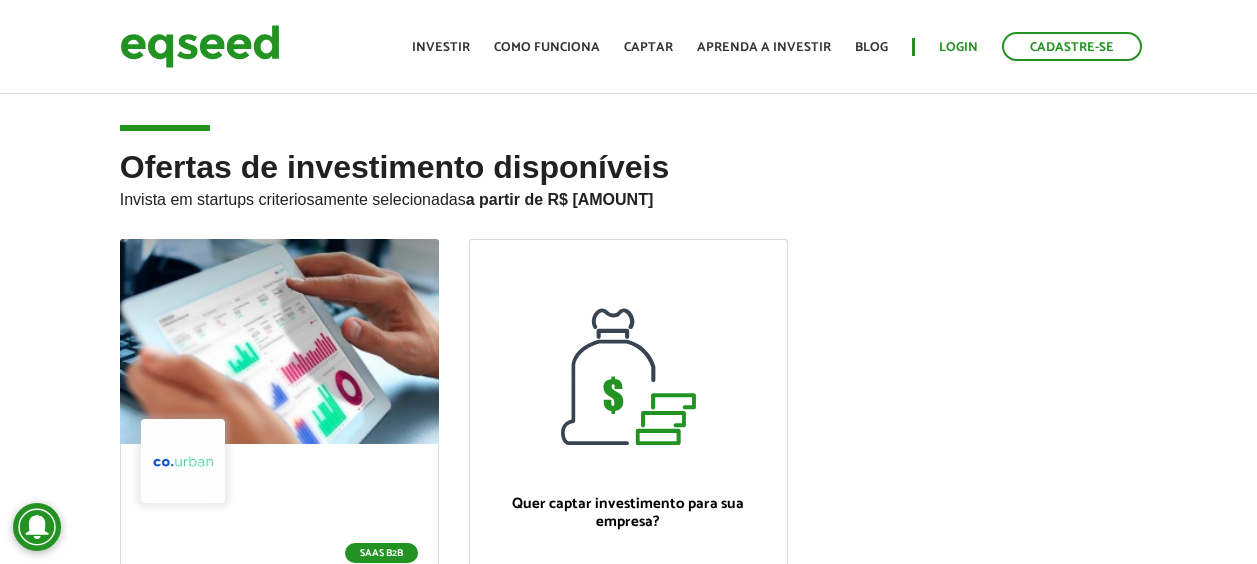 scroll, scrollTop: 0, scrollLeft: 0, axis: both 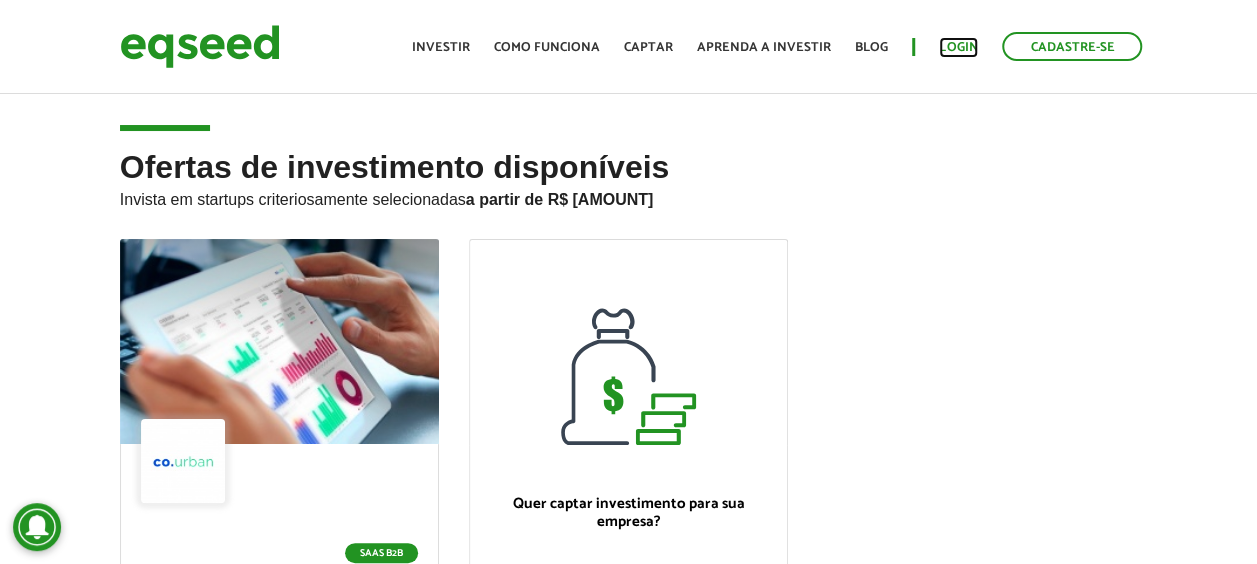 click on "Login" at bounding box center [958, 47] 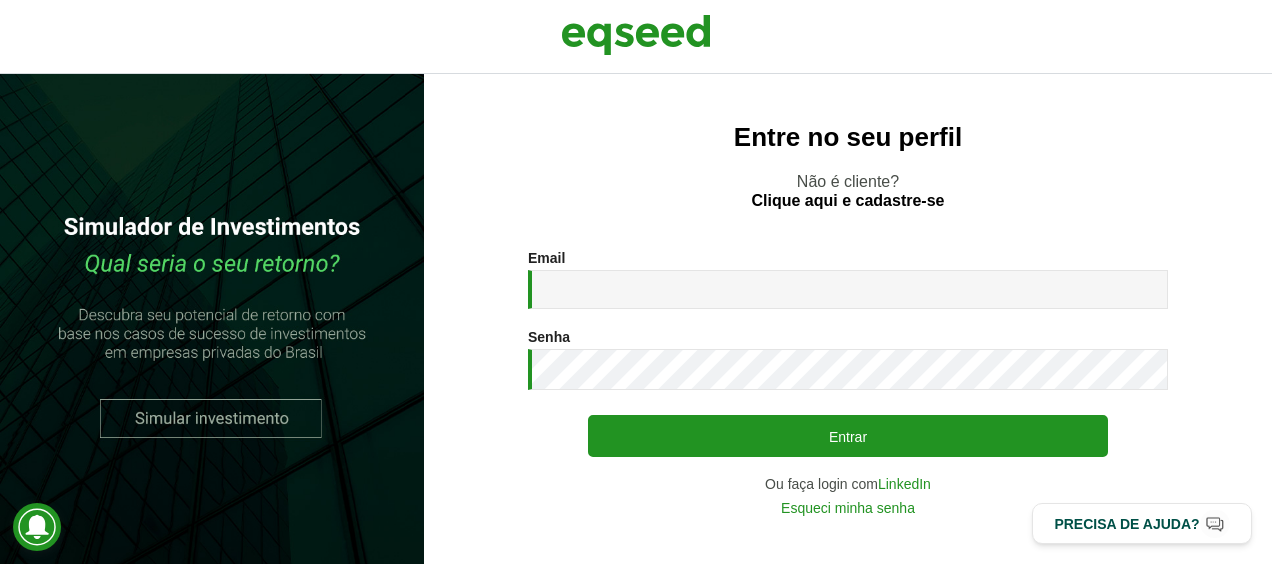 scroll, scrollTop: 0, scrollLeft: 0, axis: both 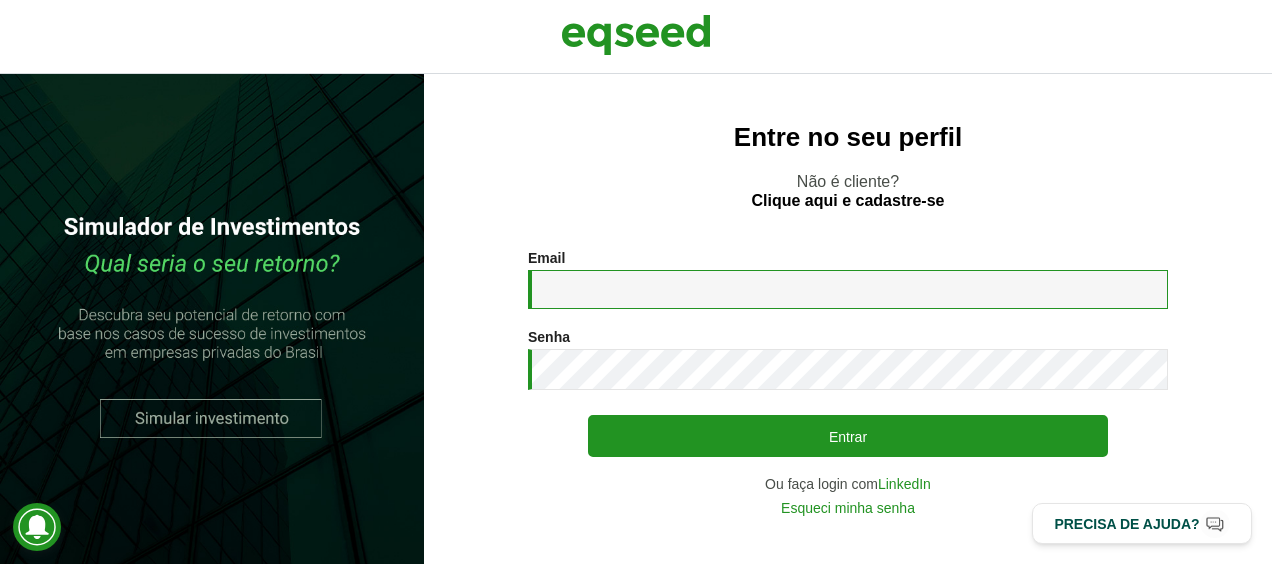 click on "Email  *" at bounding box center (848, 289) 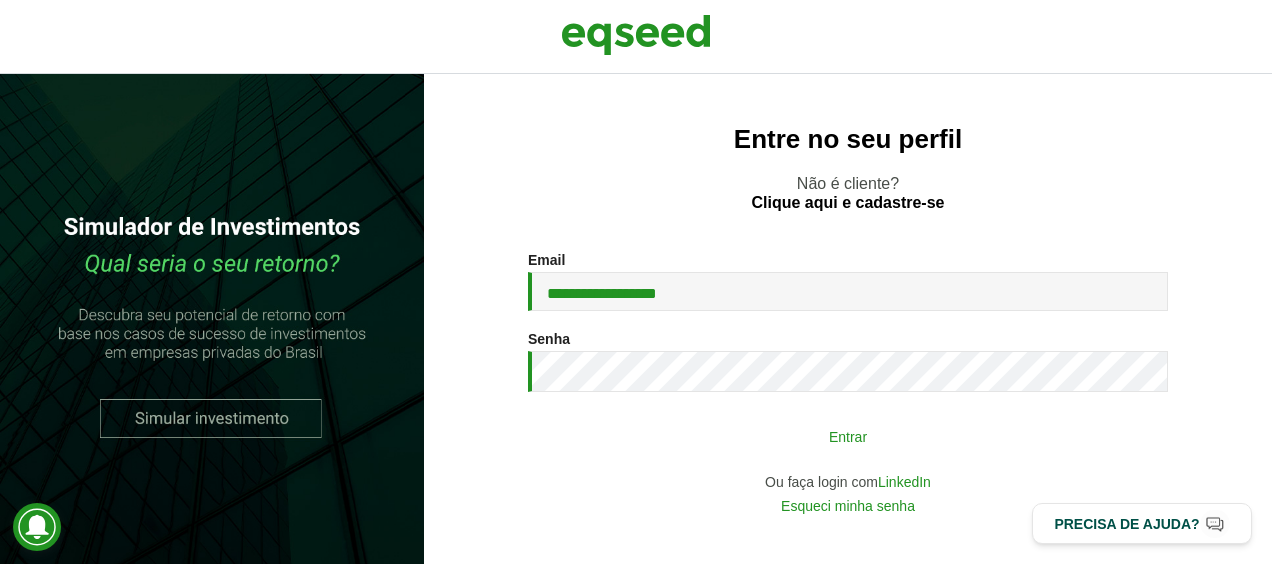 click on "Entrar" at bounding box center [848, 436] 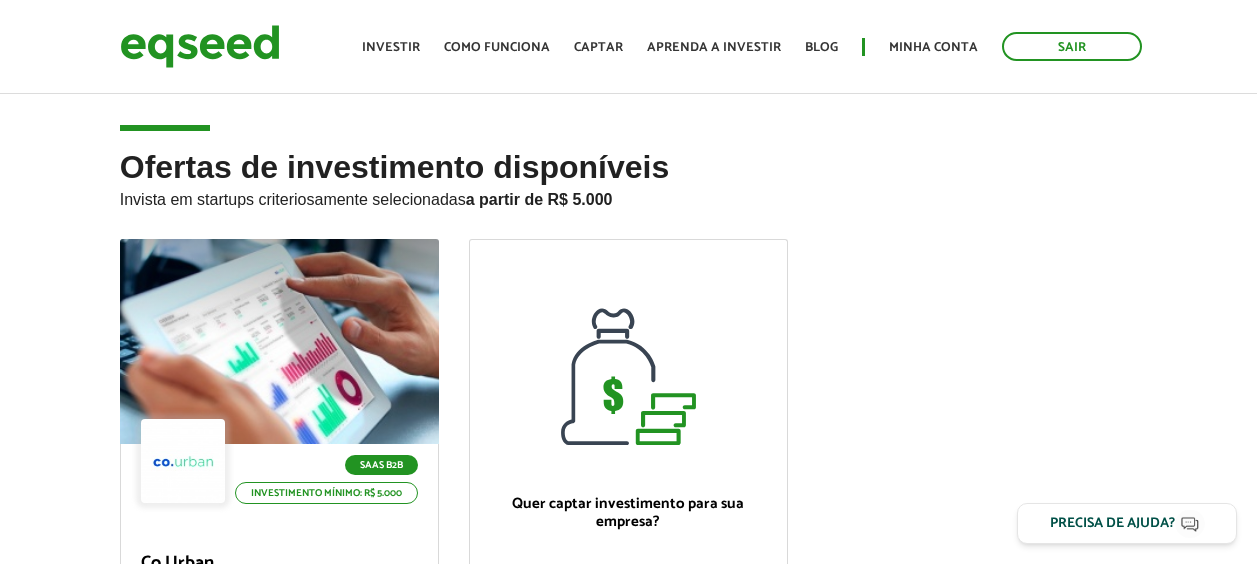 scroll, scrollTop: 0, scrollLeft: 0, axis: both 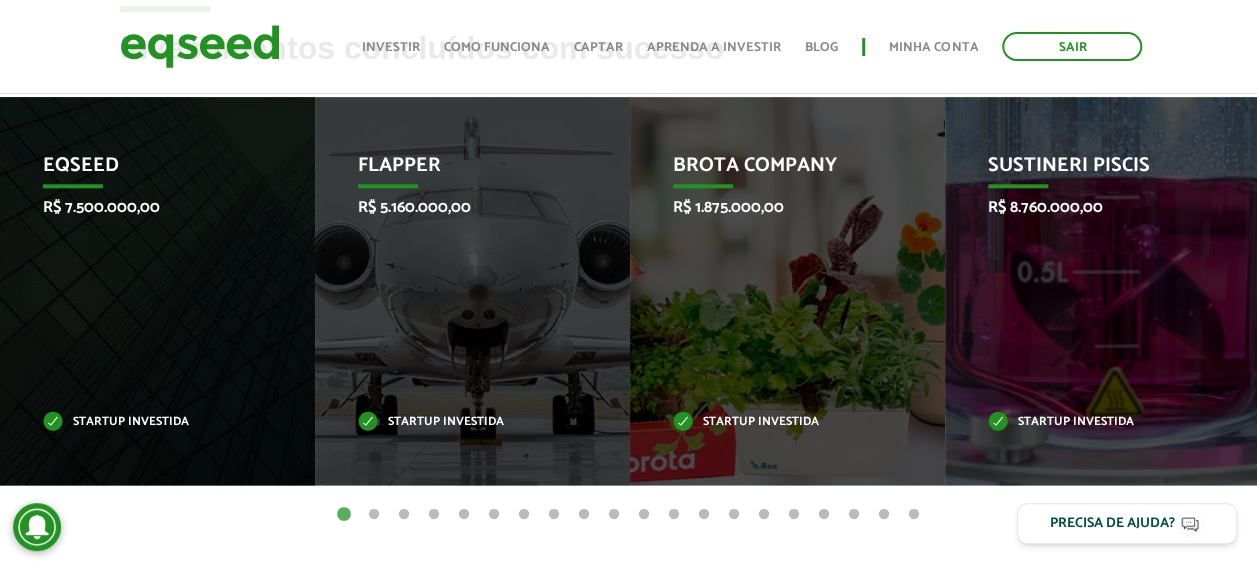 click on "2" at bounding box center [374, 515] 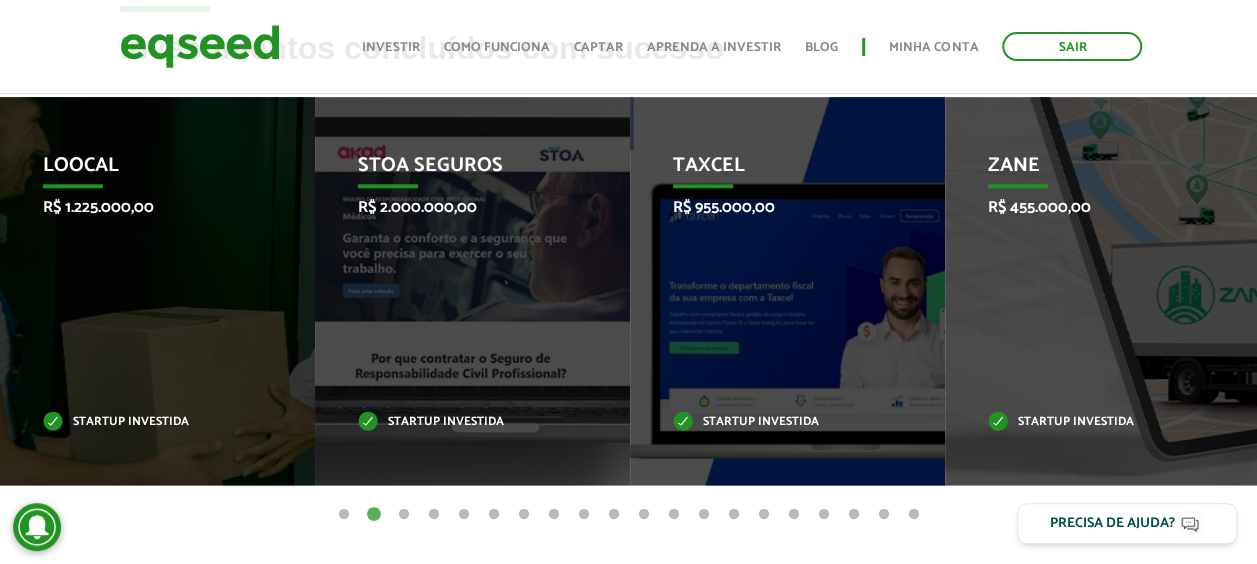 click on "3" at bounding box center [404, 515] 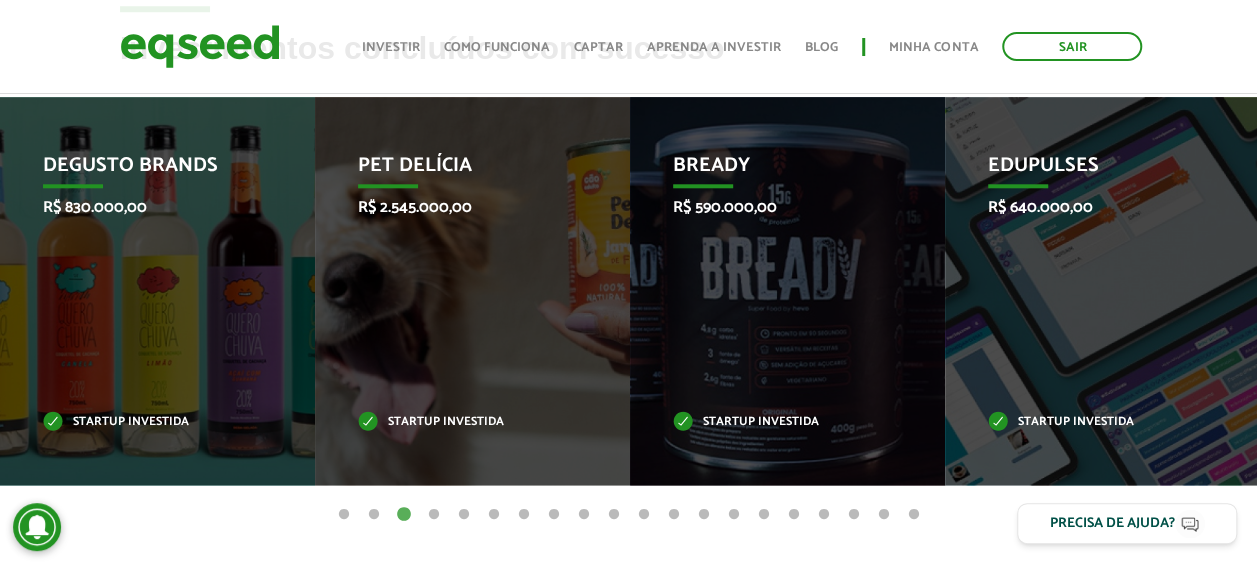 click on "4" at bounding box center [434, 515] 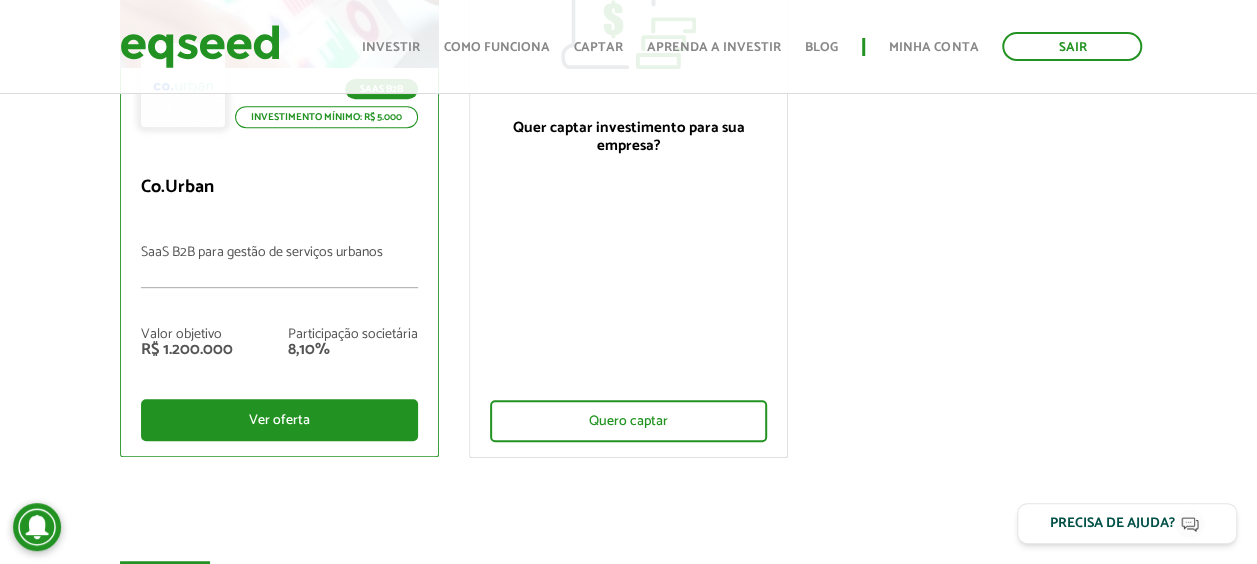 scroll, scrollTop: 374, scrollLeft: 0, axis: vertical 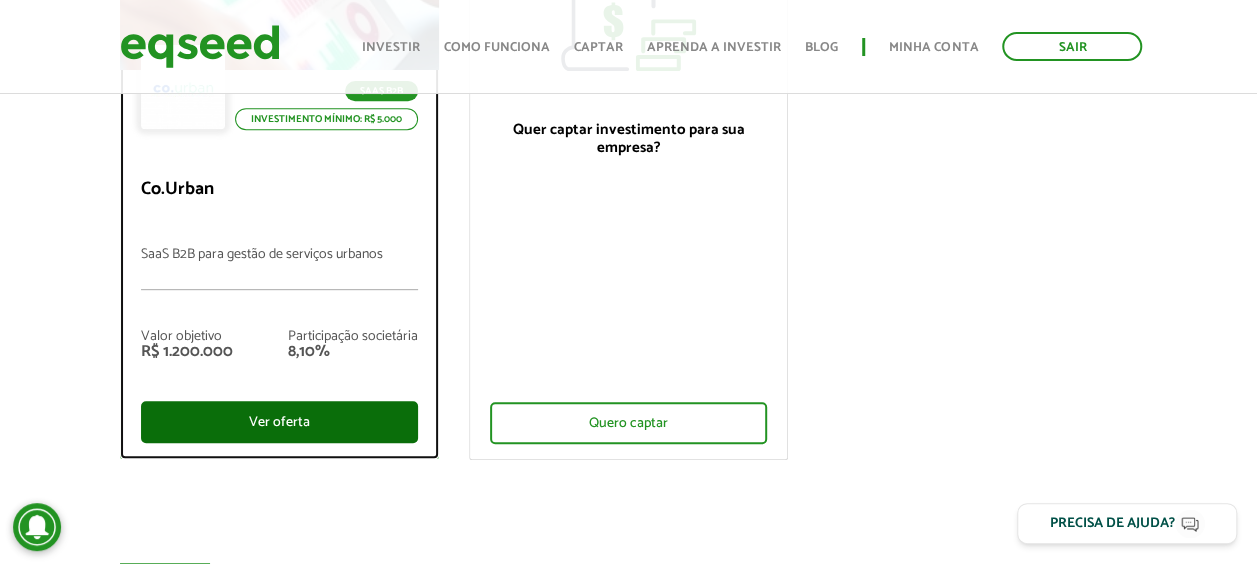 click on "Ver oferta" at bounding box center [279, 422] 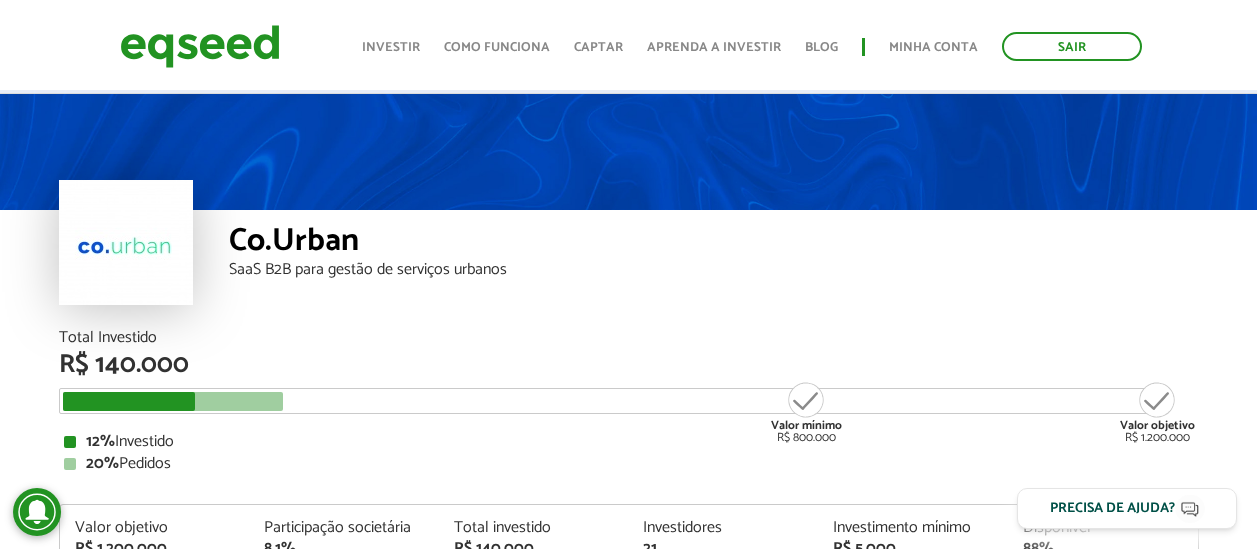 scroll, scrollTop: 165, scrollLeft: 0, axis: vertical 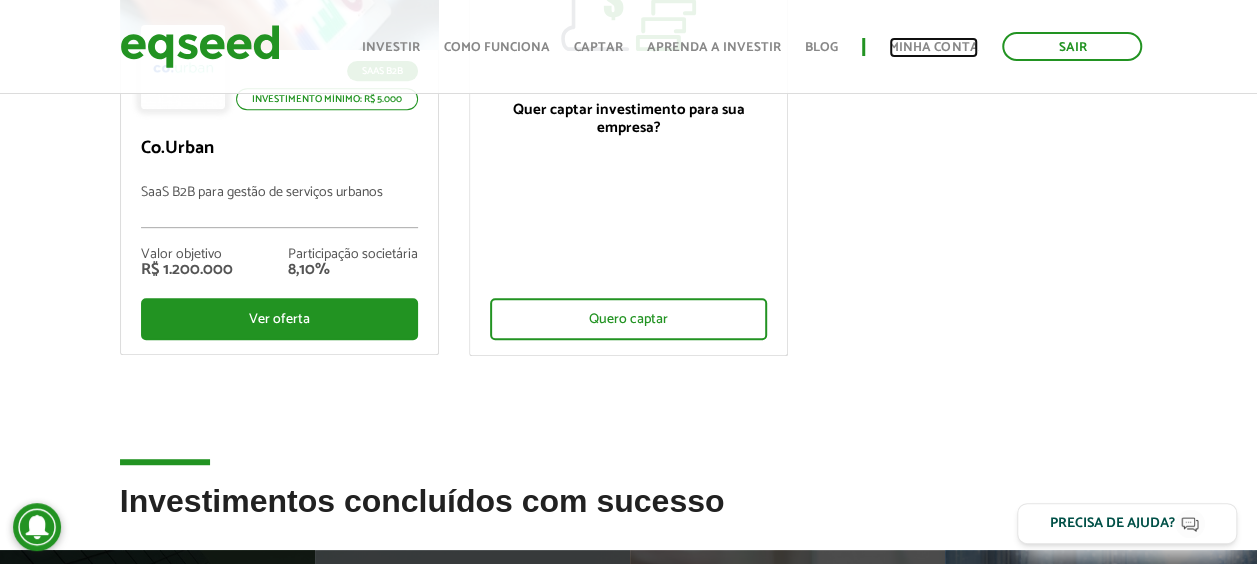 click on "Minha conta" at bounding box center (933, 47) 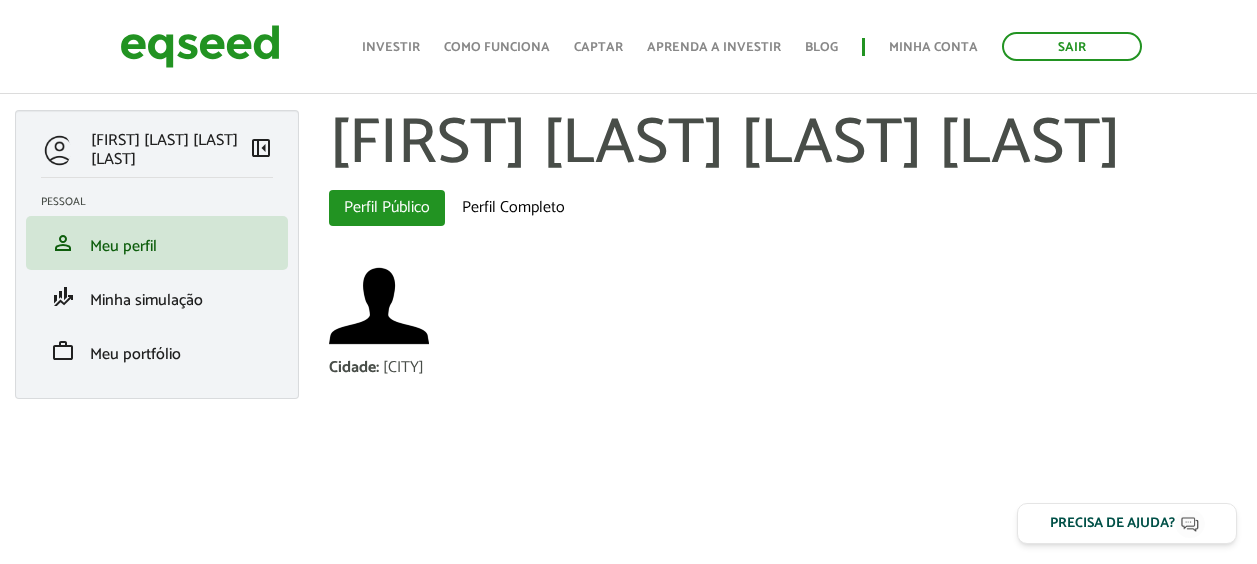 scroll, scrollTop: 56, scrollLeft: 0, axis: vertical 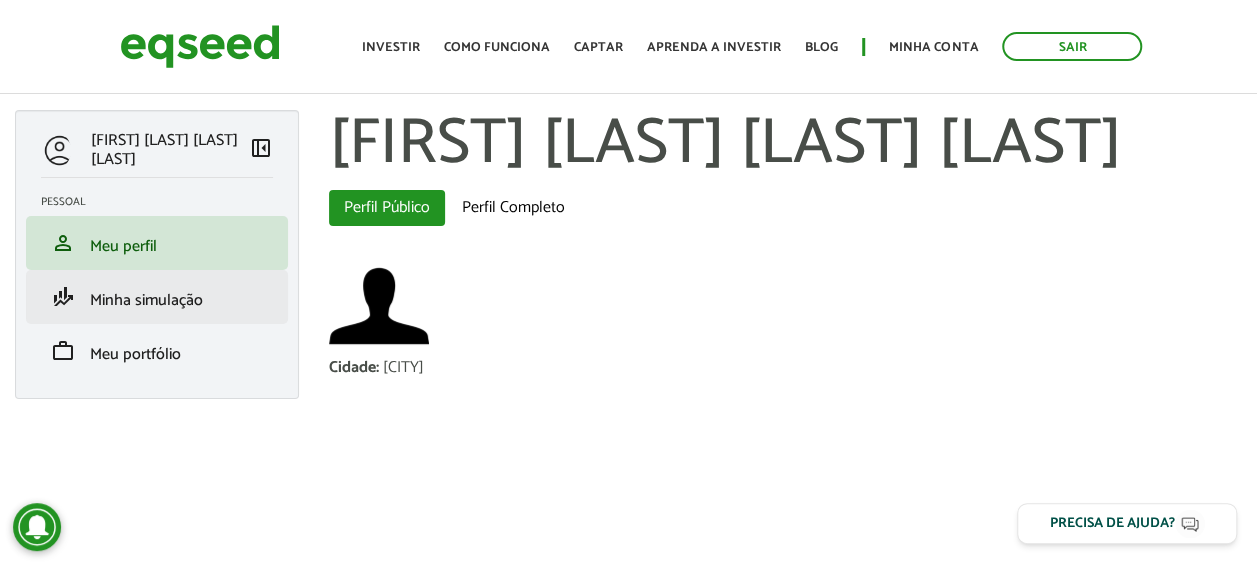 click on "finance_mode Minha simulação" at bounding box center (157, 297) 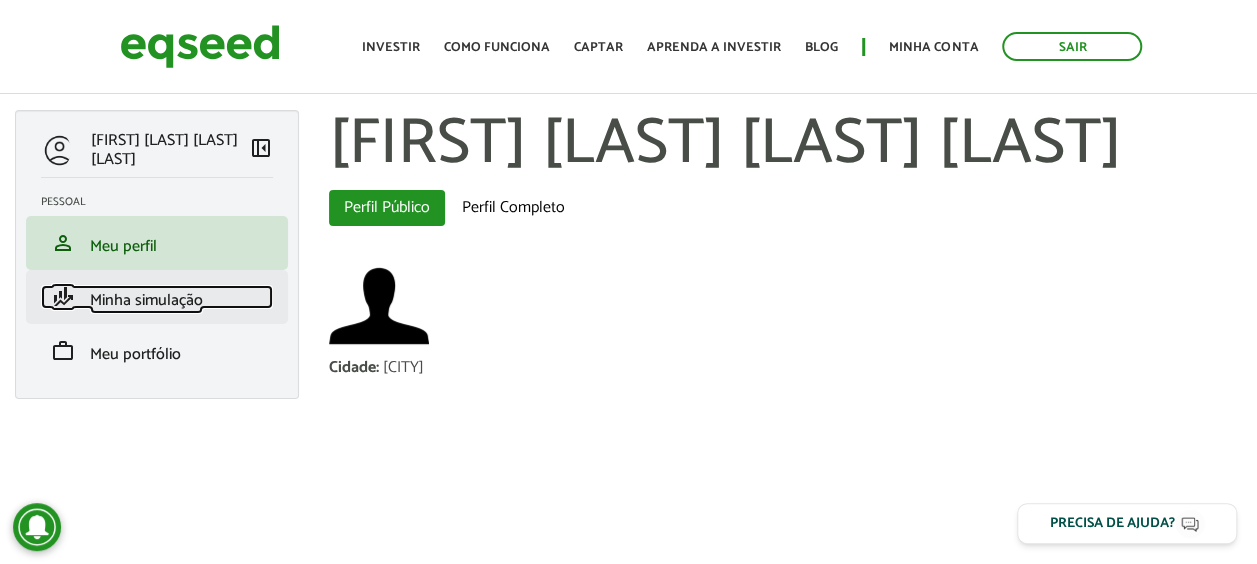 click on "Minha simulação" at bounding box center (146, 300) 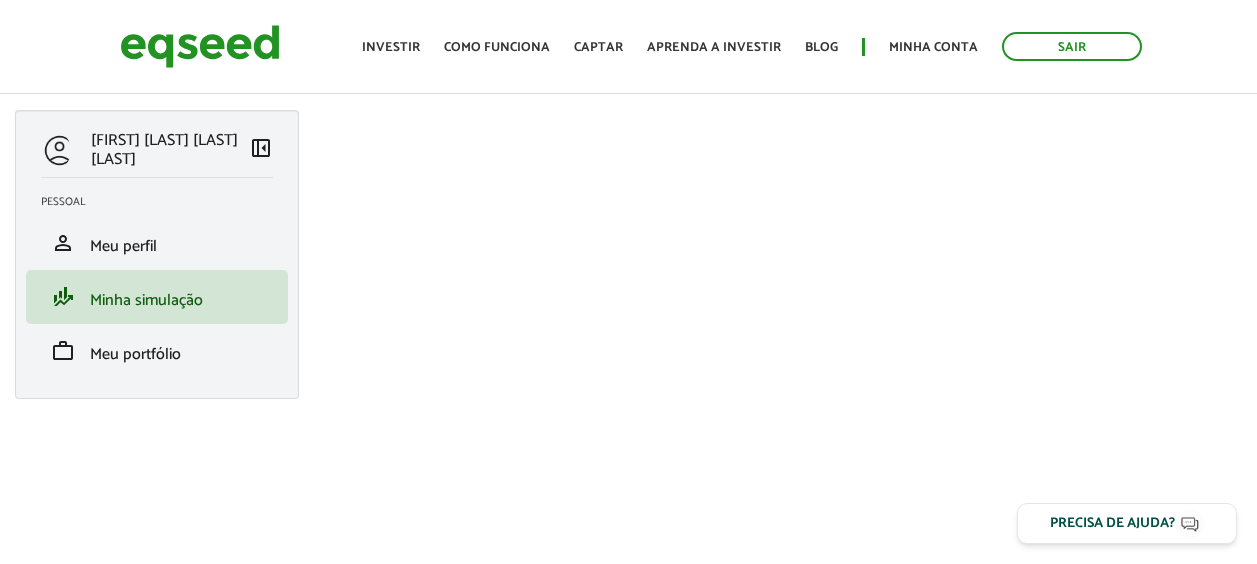 scroll, scrollTop: 0, scrollLeft: 0, axis: both 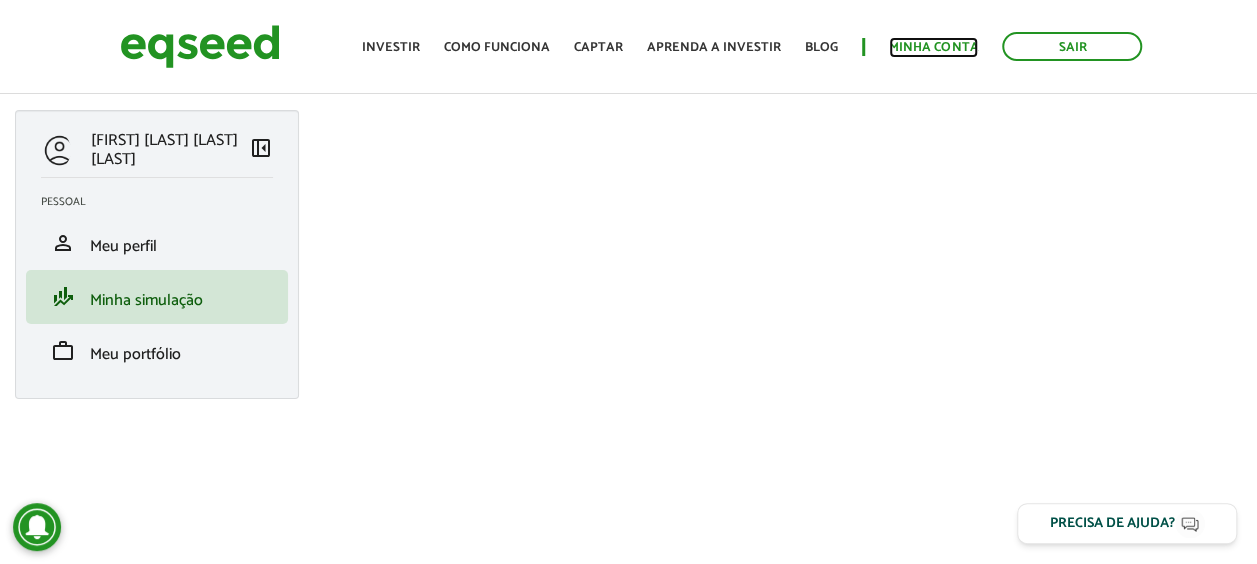 click on "Minha conta" at bounding box center [933, 47] 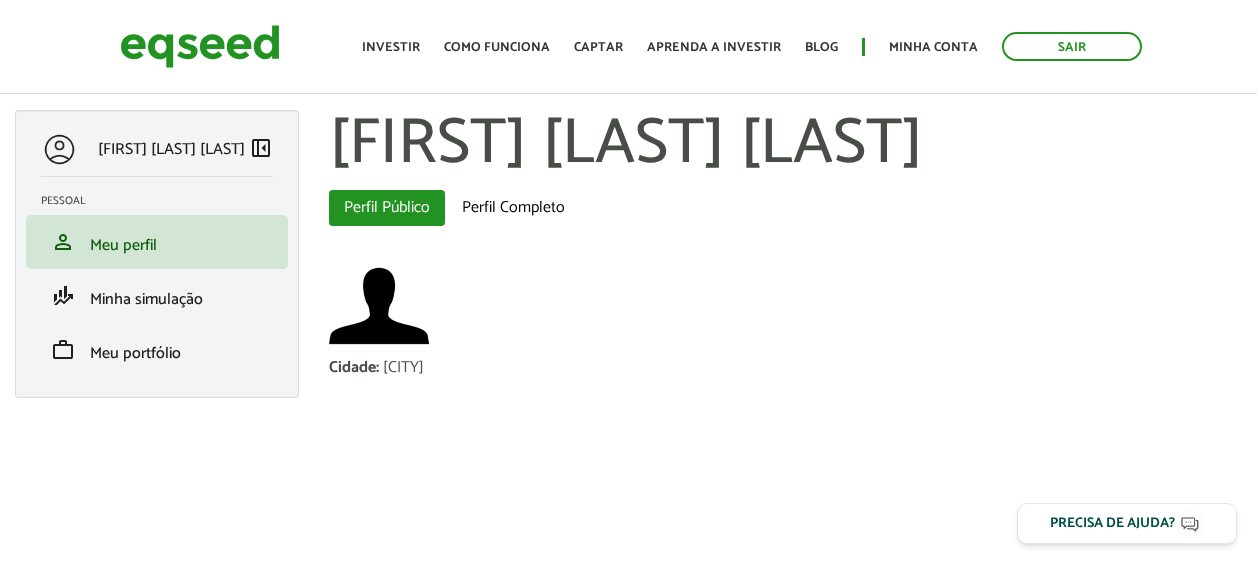 scroll, scrollTop: 0, scrollLeft: 0, axis: both 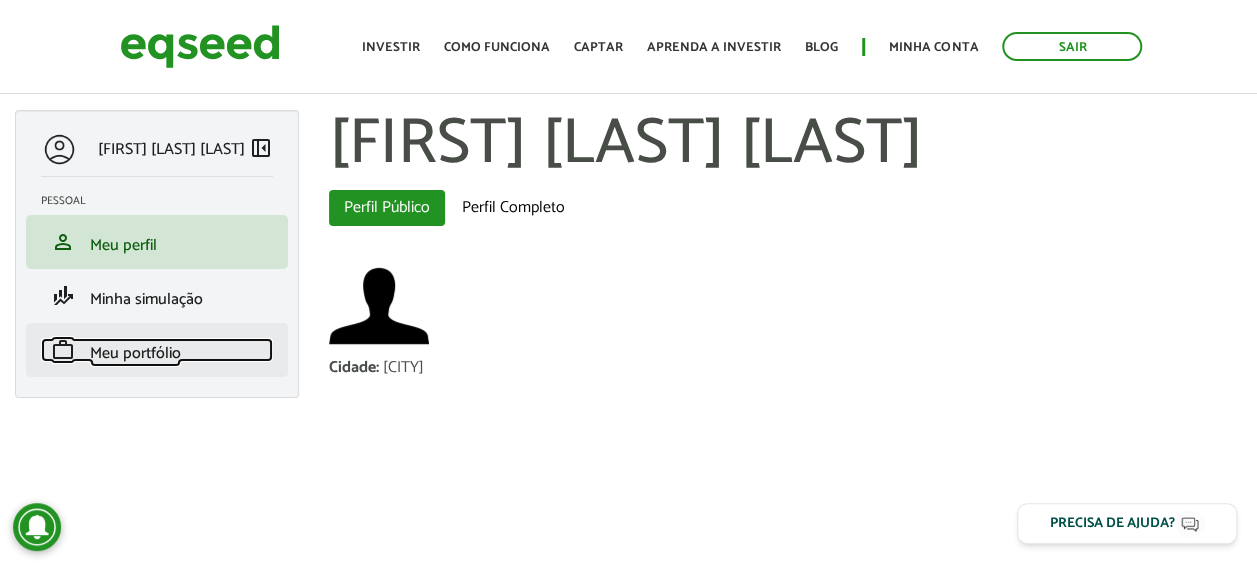 click on "Meu portfólio" at bounding box center [135, 353] 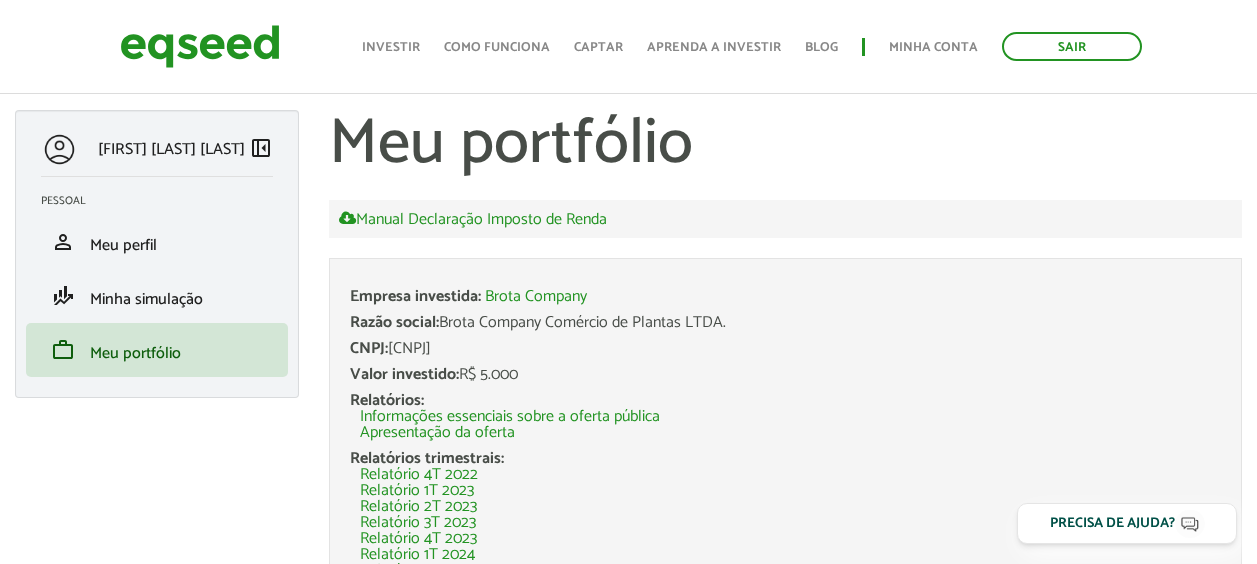 scroll, scrollTop: 62, scrollLeft: 0, axis: vertical 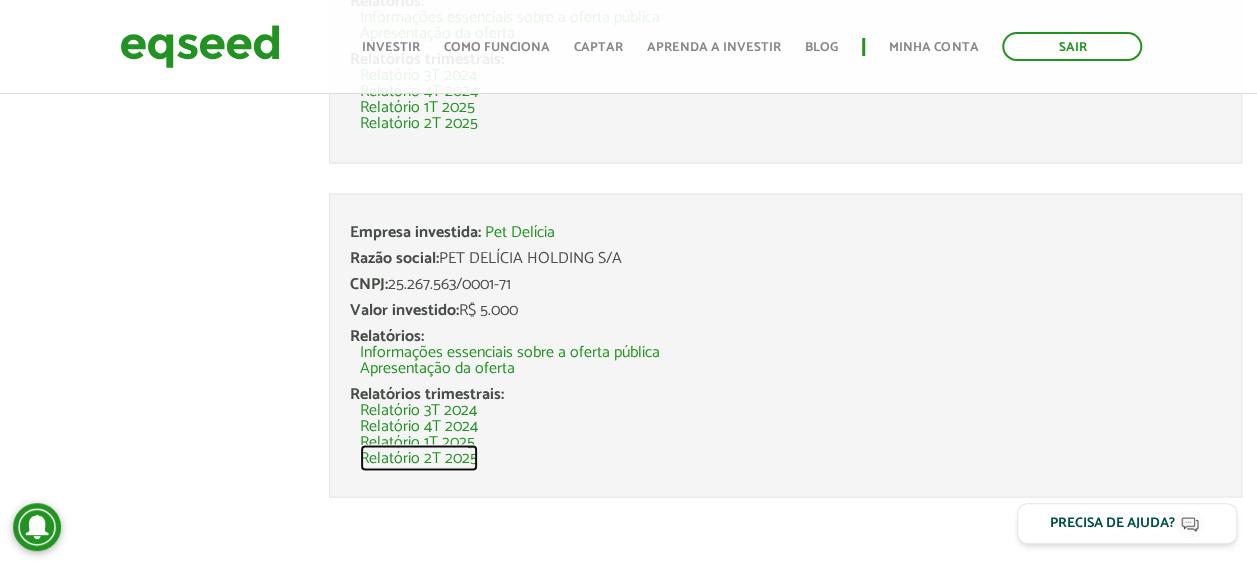click on "Relatório 2T 2025" at bounding box center (419, 458) 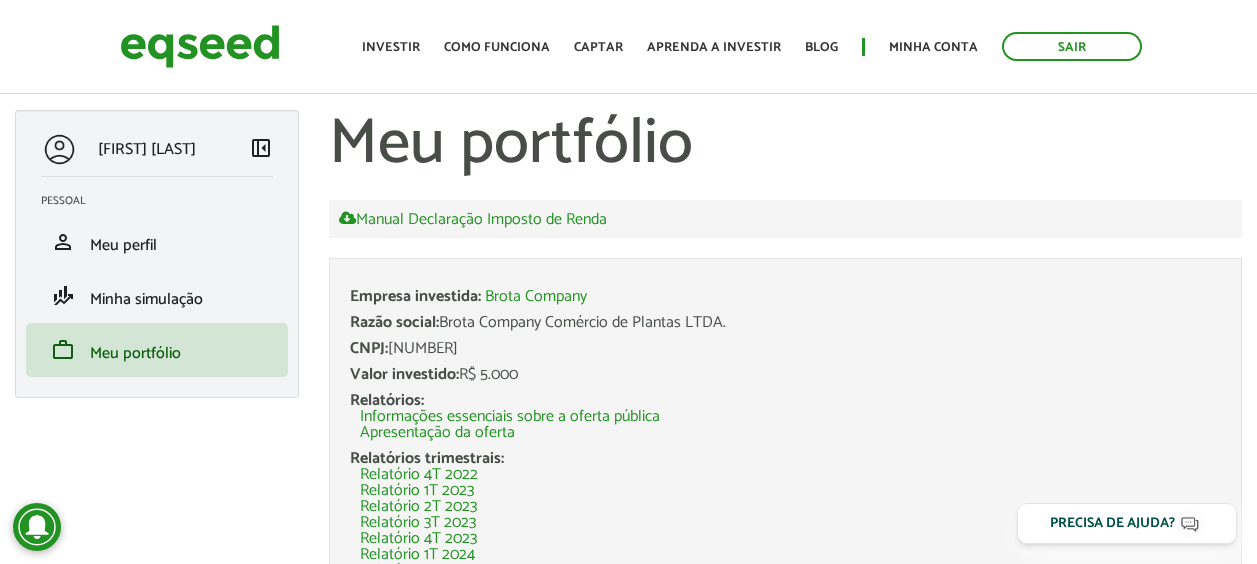 scroll, scrollTop: 1689, scrollLeft: 0, axis: vertical 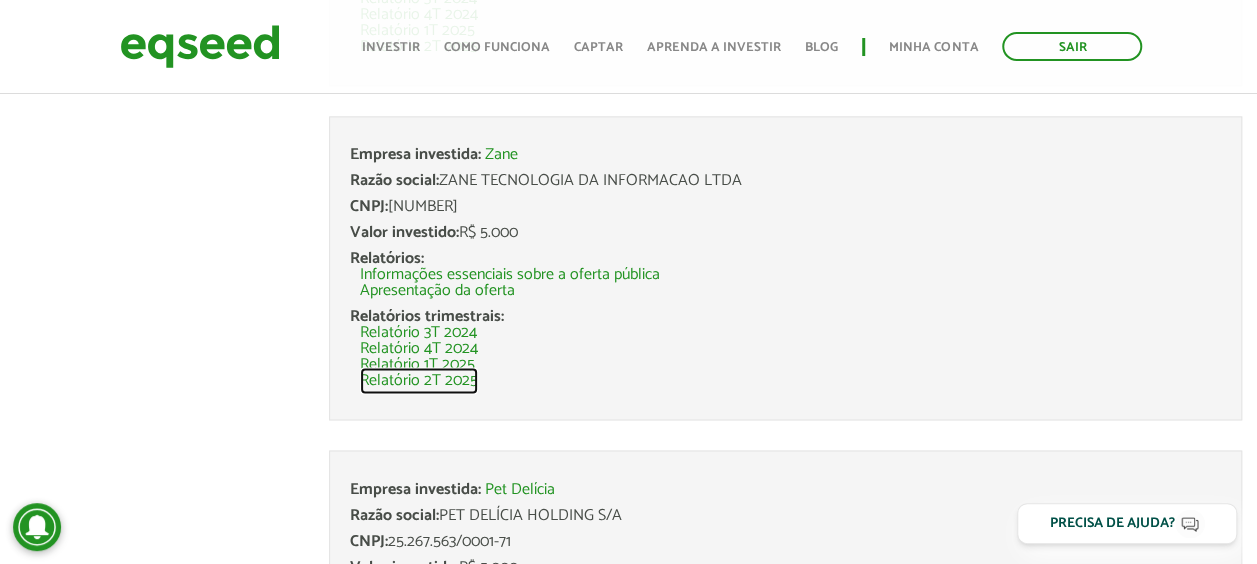 click on "Relatório 2T 2025" at bounding box center (419, 381) 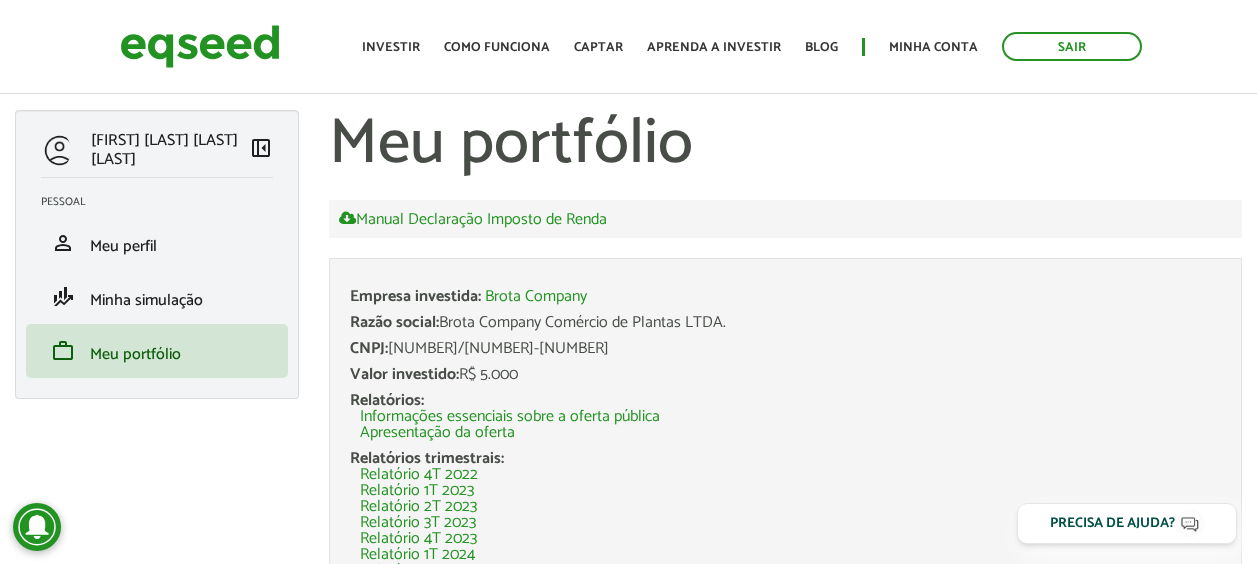 scroll, scrollTop: 0, scrollLeft: 0, axis: both 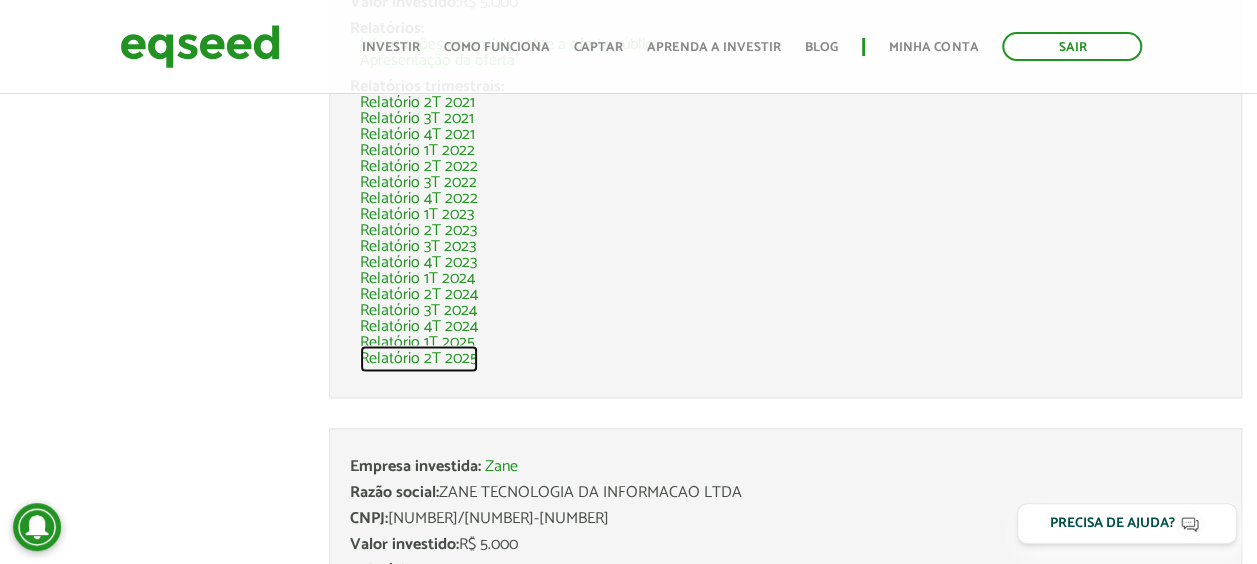 click on "Relatório 2T 2025" at bounding box center [419, 359] 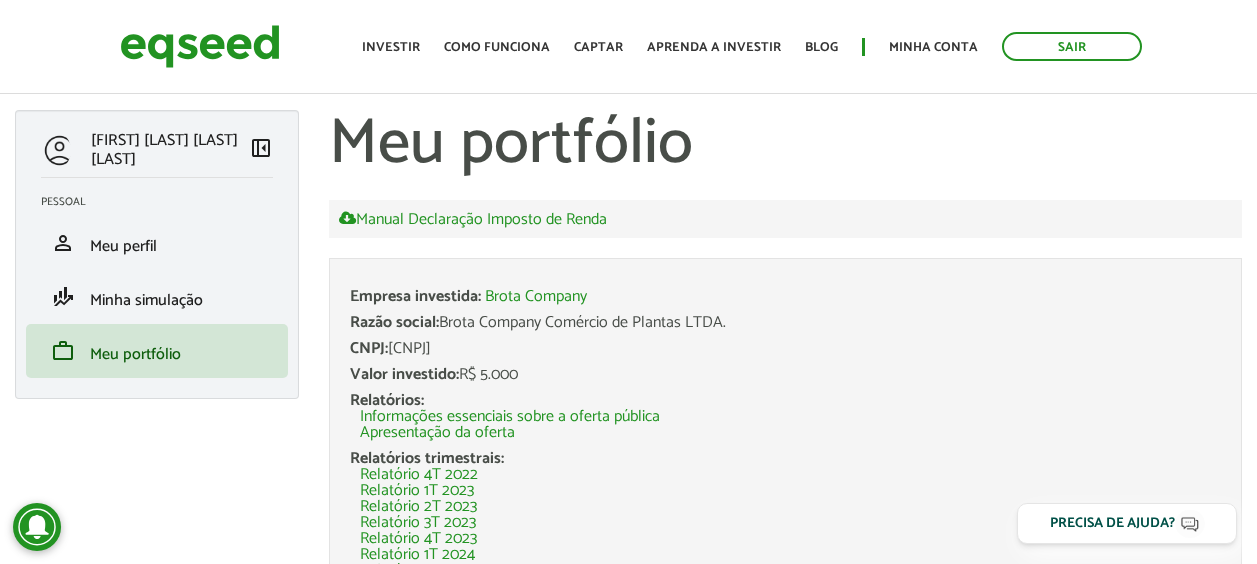 scroll, scrollTop: 0, scrollLeft: 0, axis: both 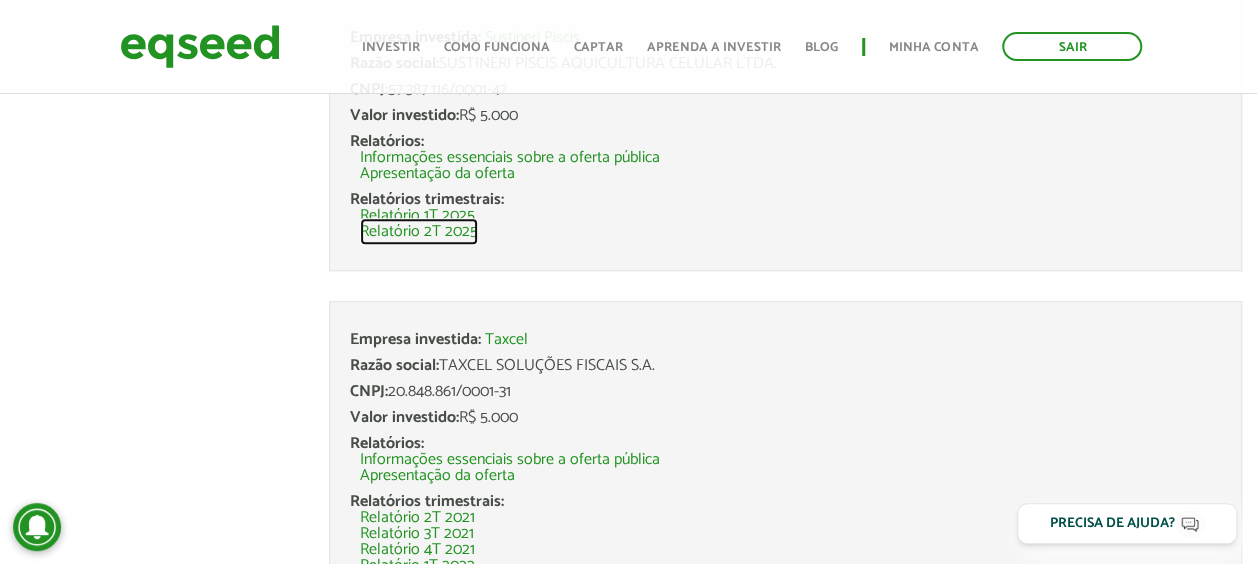 click on "Relatório 2T 2025" at bounding box center [419, 232] 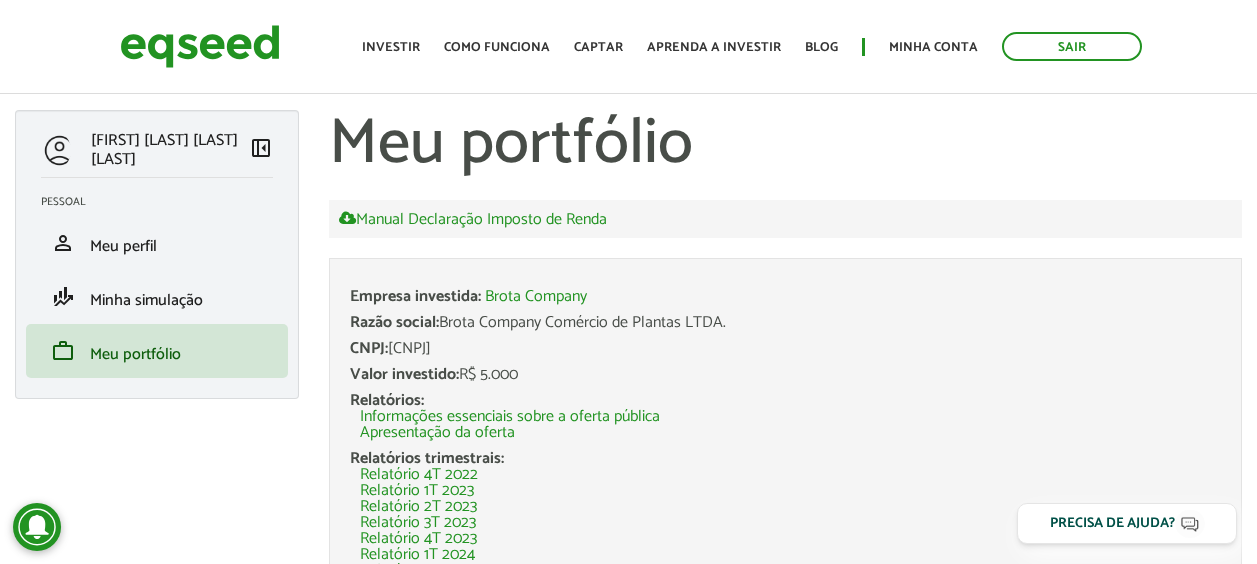 scroll, scrollTop: 0, scrollLeft: 0, axis: both 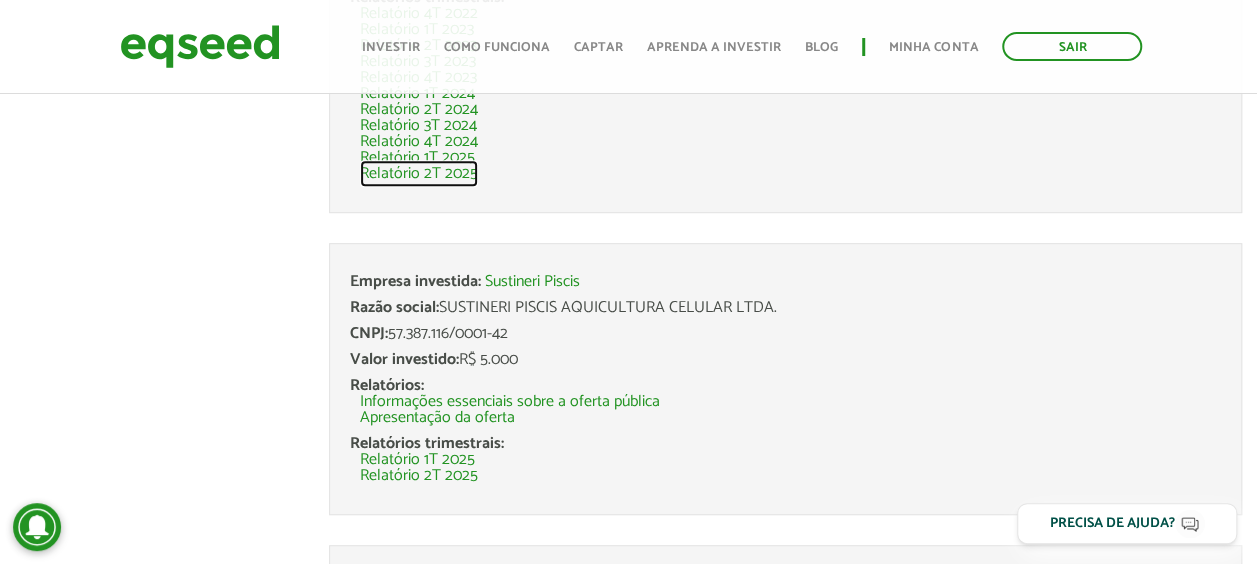 click on "Relatório 2T 2025" at bounding box center [419, 174] 